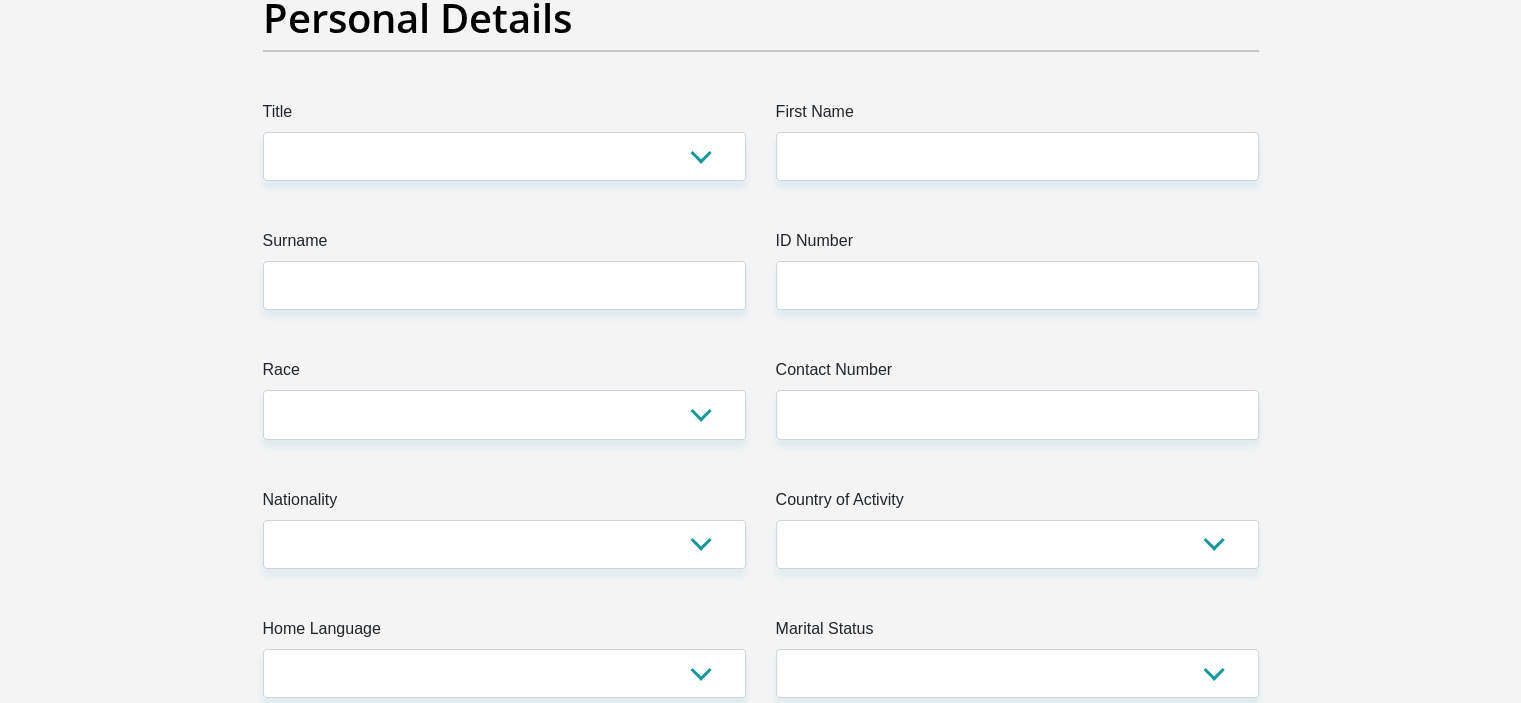 scroll, scrollTop: 0, scrollLeft: 0, axis: both 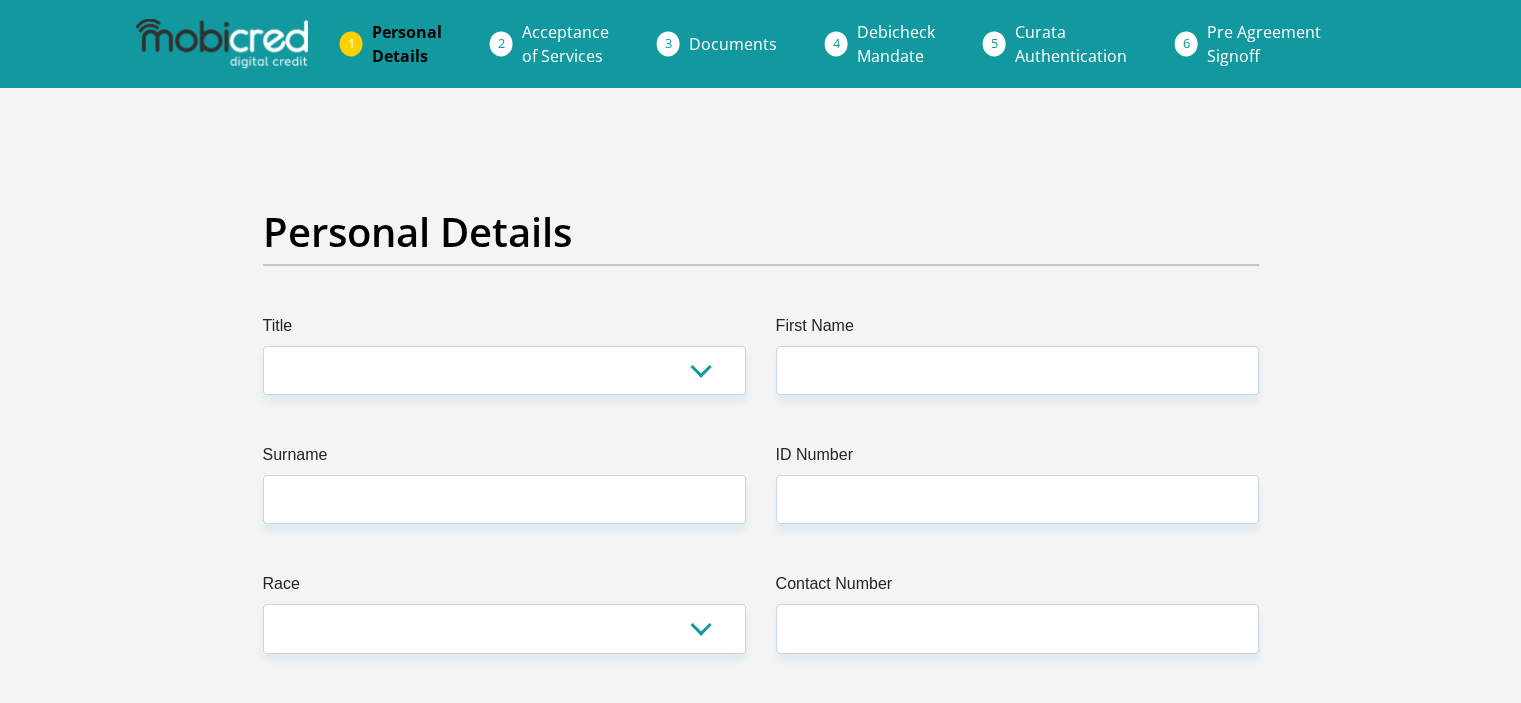 click at bounding box center [222, 44] 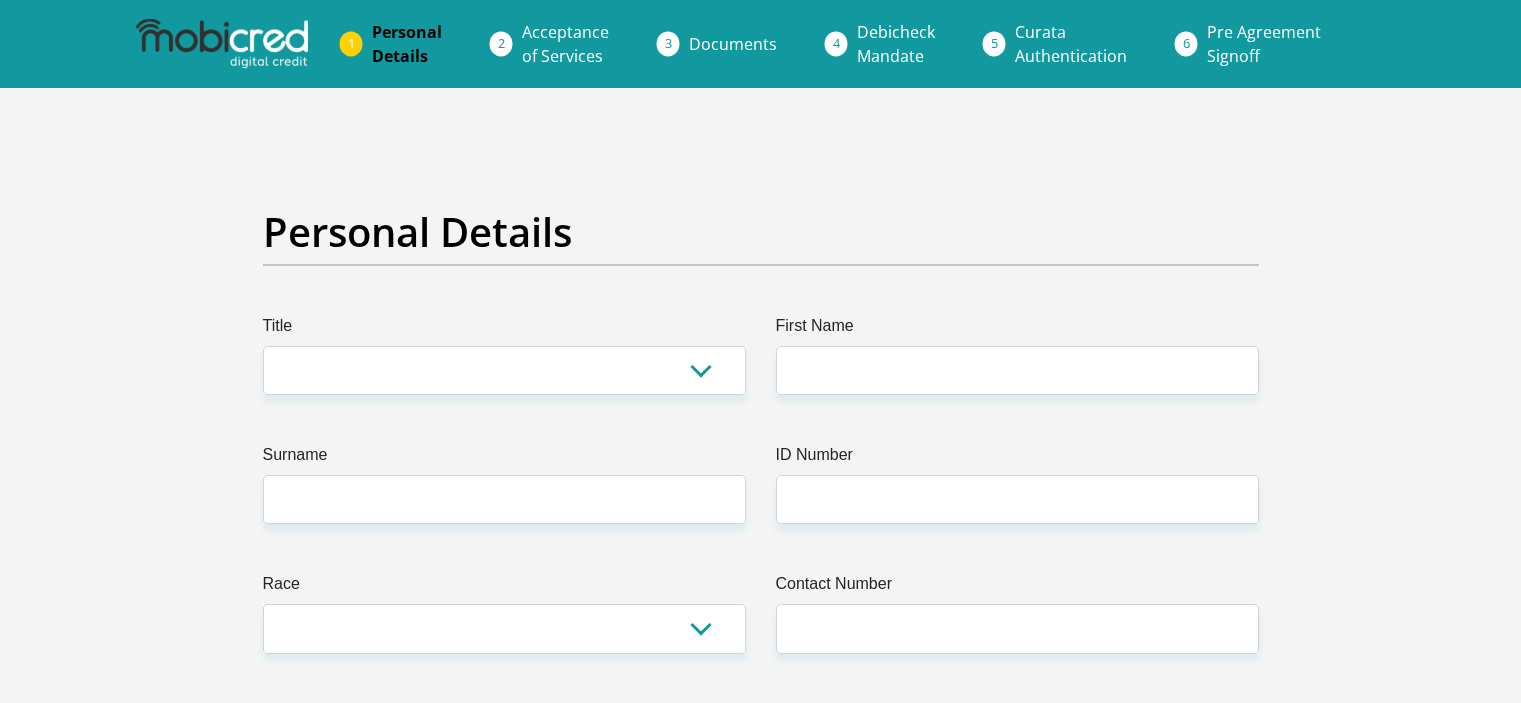 scroll, scrollTop: 0, scrollLeft: 0, axis: both 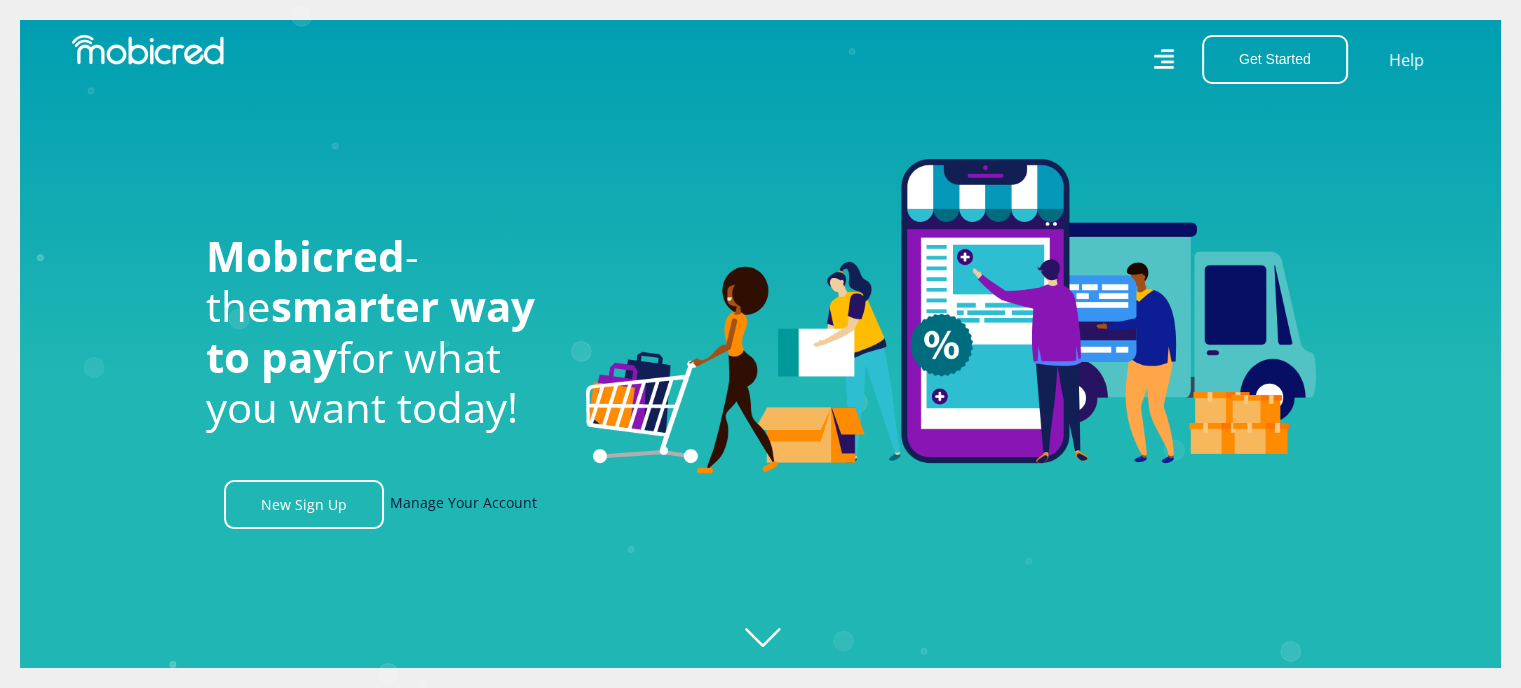 click on "Manage Your Account" at bounding box center (463, 504) 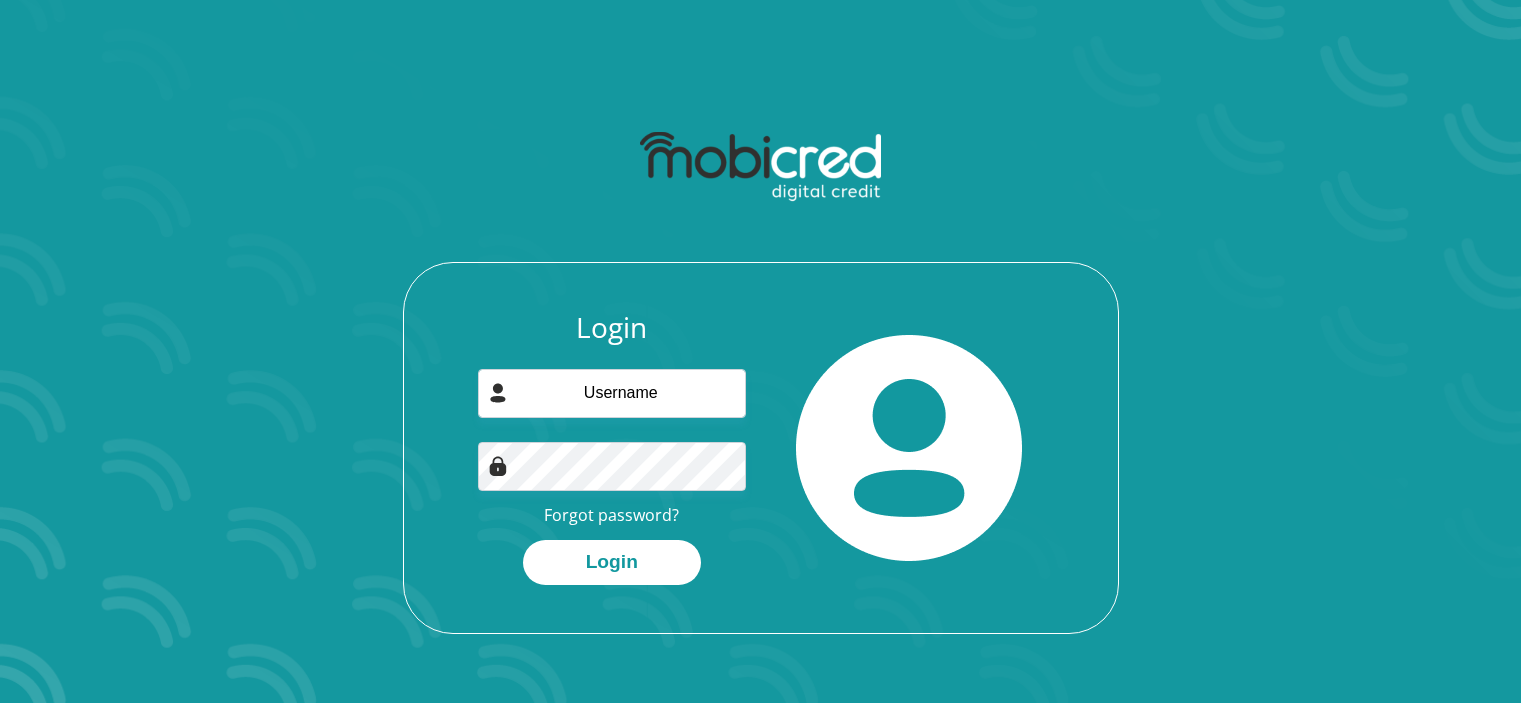 scroll, scrollTop: 0, scrollLeft: 0, axis: both 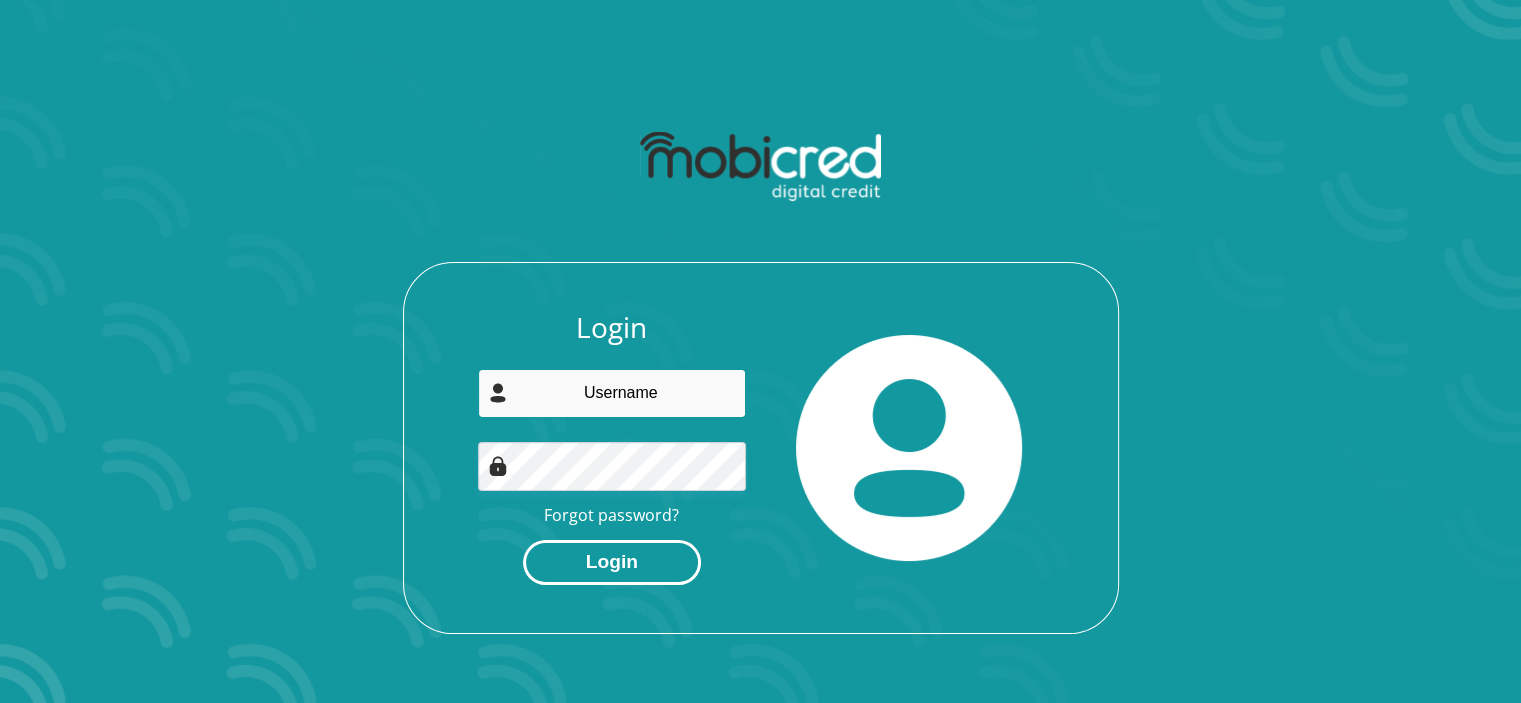 type on "[EMAIL]" 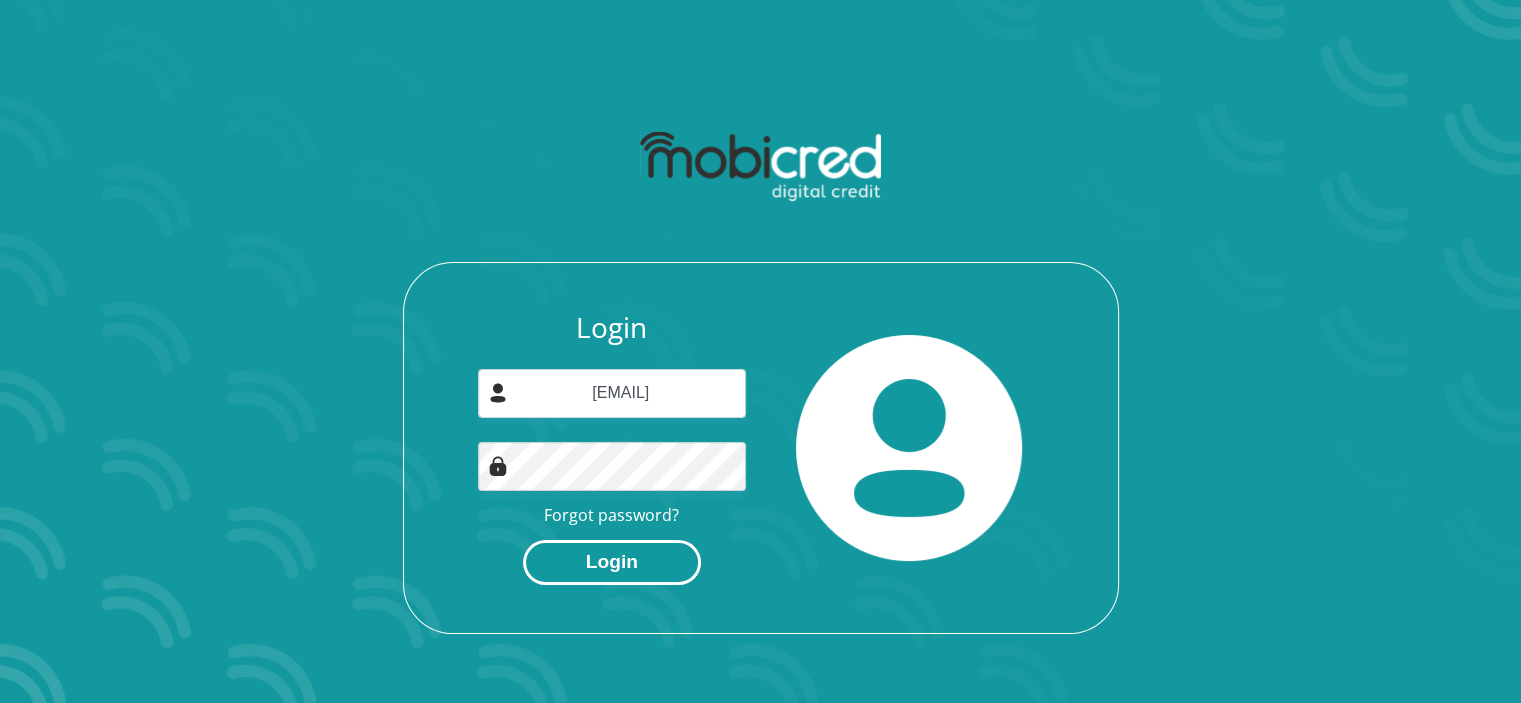 click on "Login" at bounding box center [612, 562] 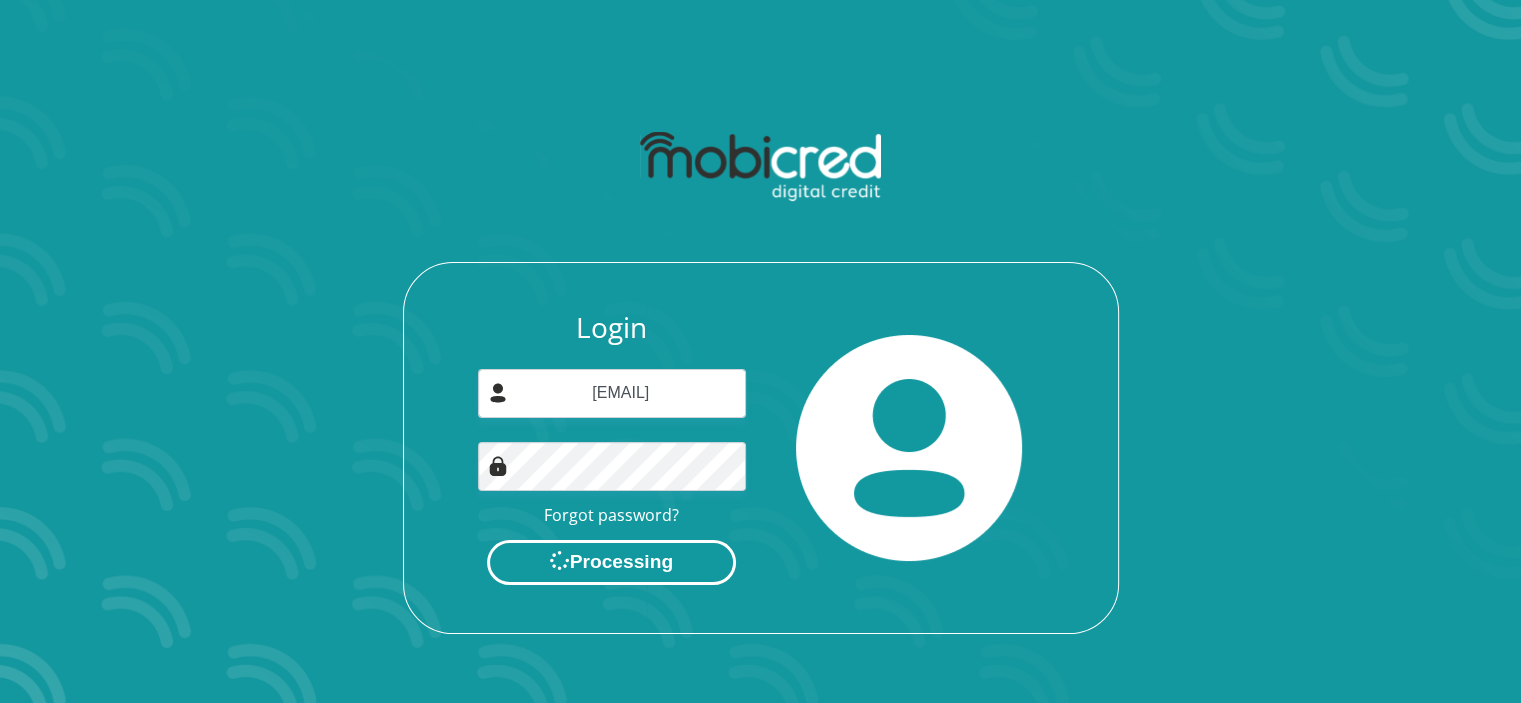 scroll, scrollTop: 0, scrollLeft: 0, axis: both 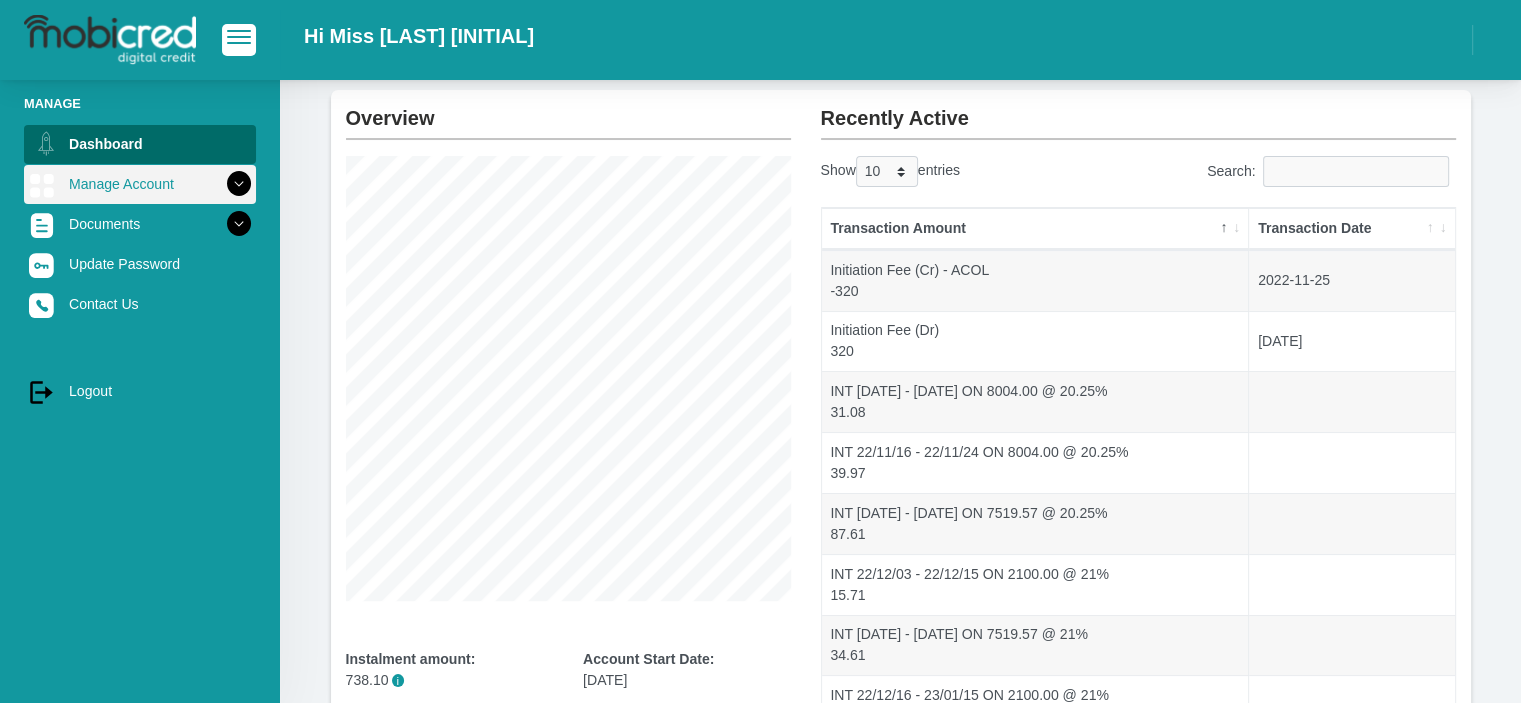 click at bounding box center [239, 184] 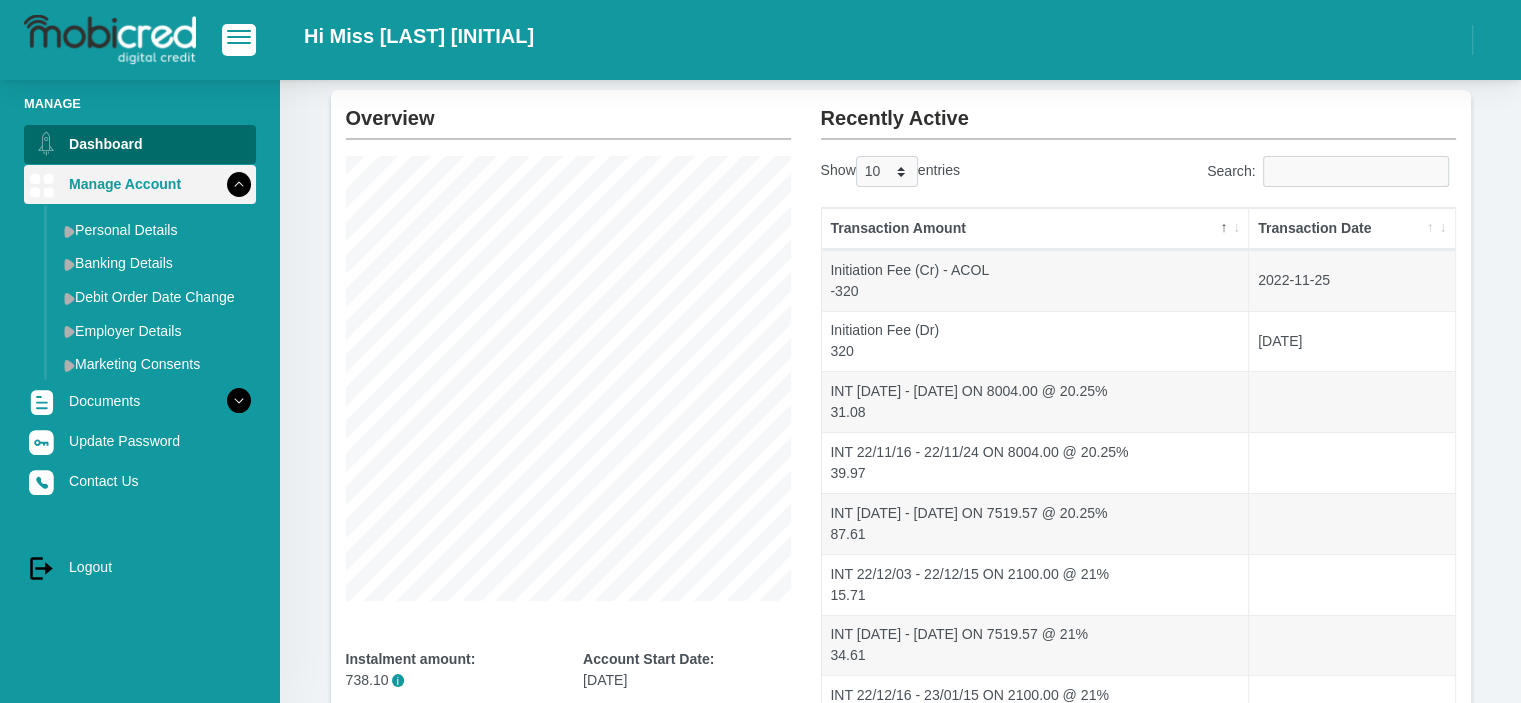 click at bounding box center [239, 184] 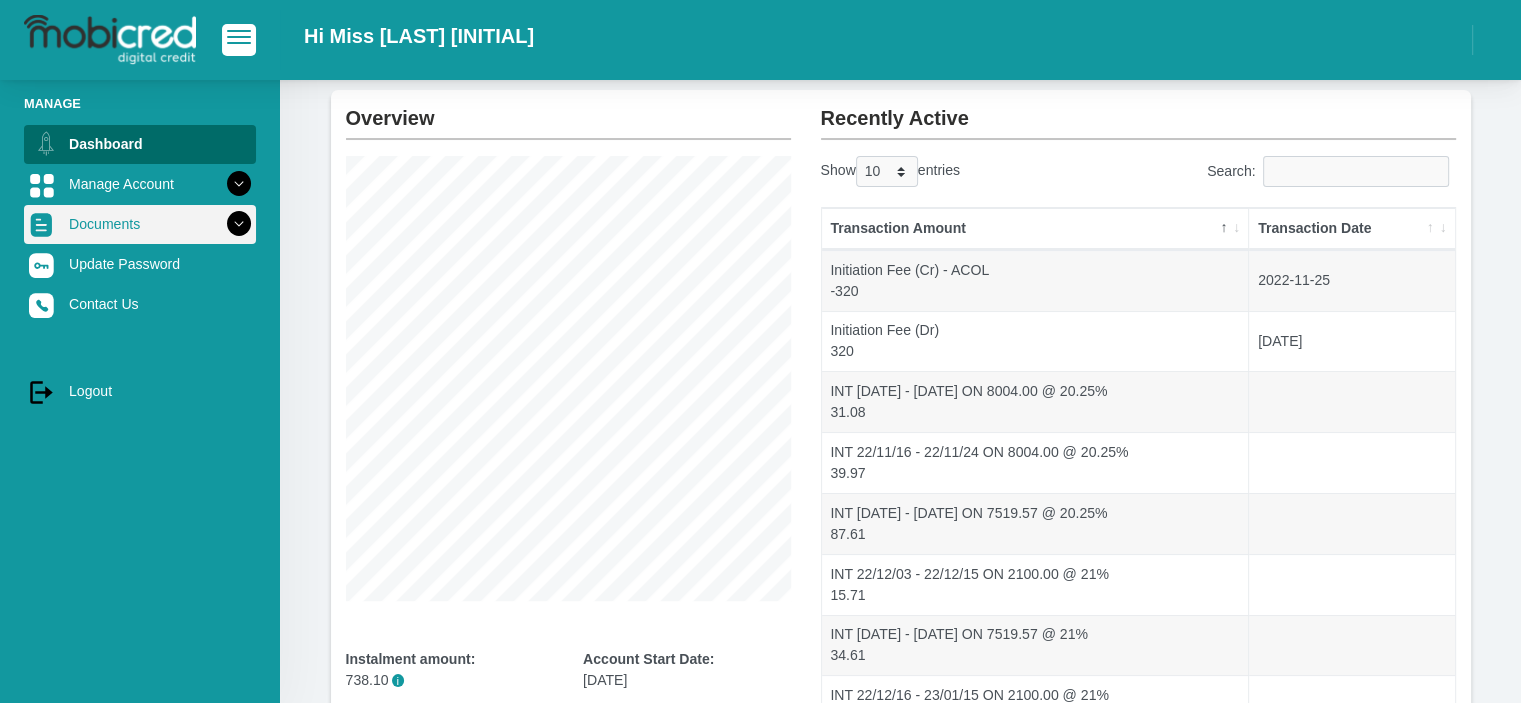 click at bounding box center (239, 224) 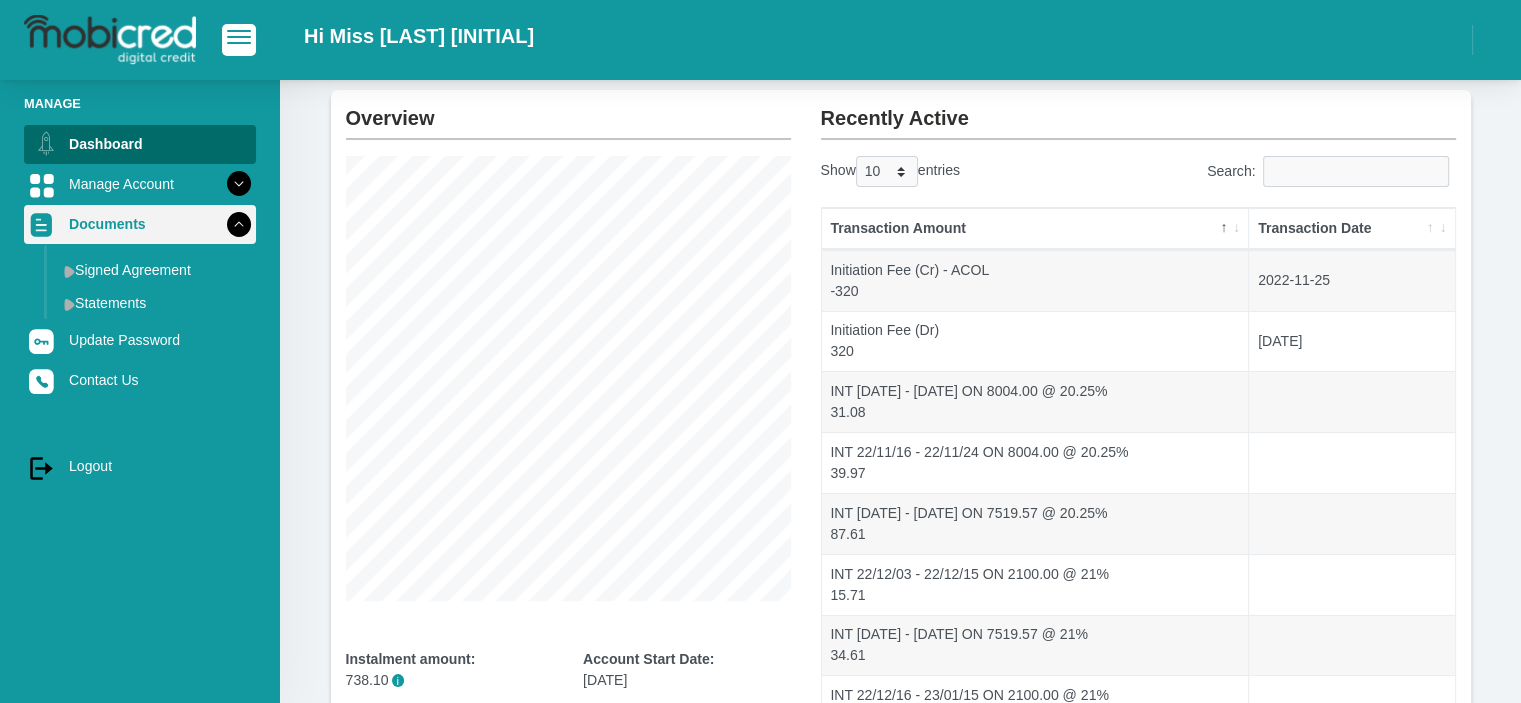 click at bounding box center (239, 224) 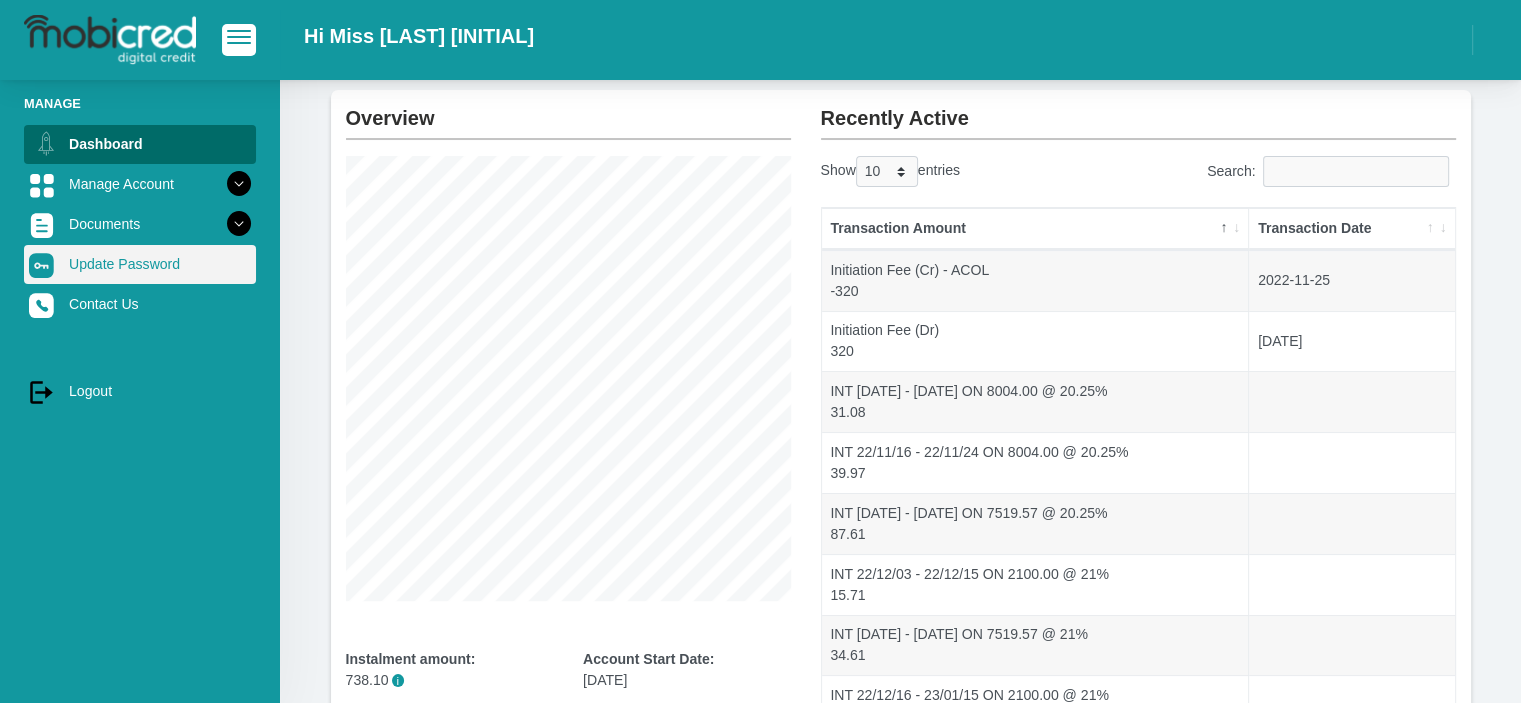 click on "Update Password" at bounding box center [140, 264] 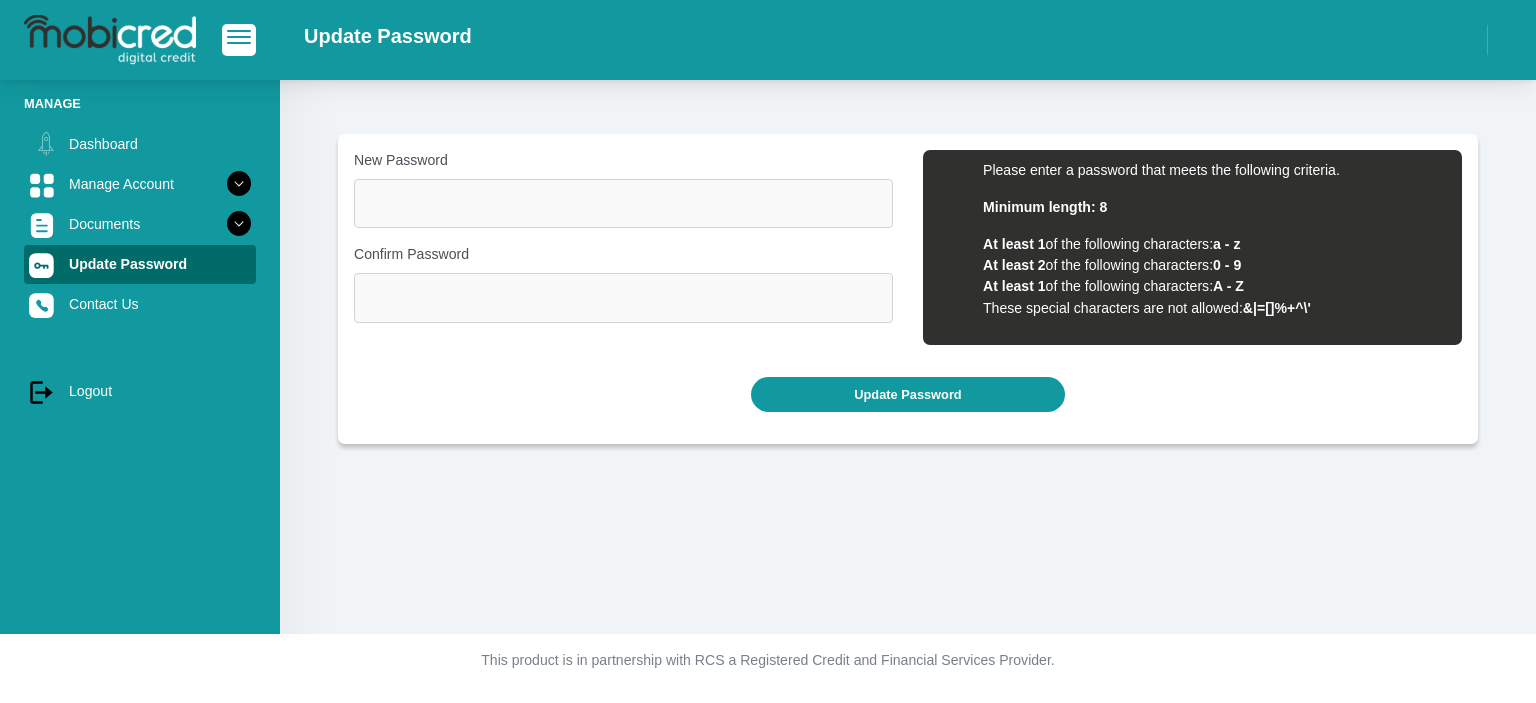 scroll, scrollTop: 0, scrollLeft: 0, axis: both 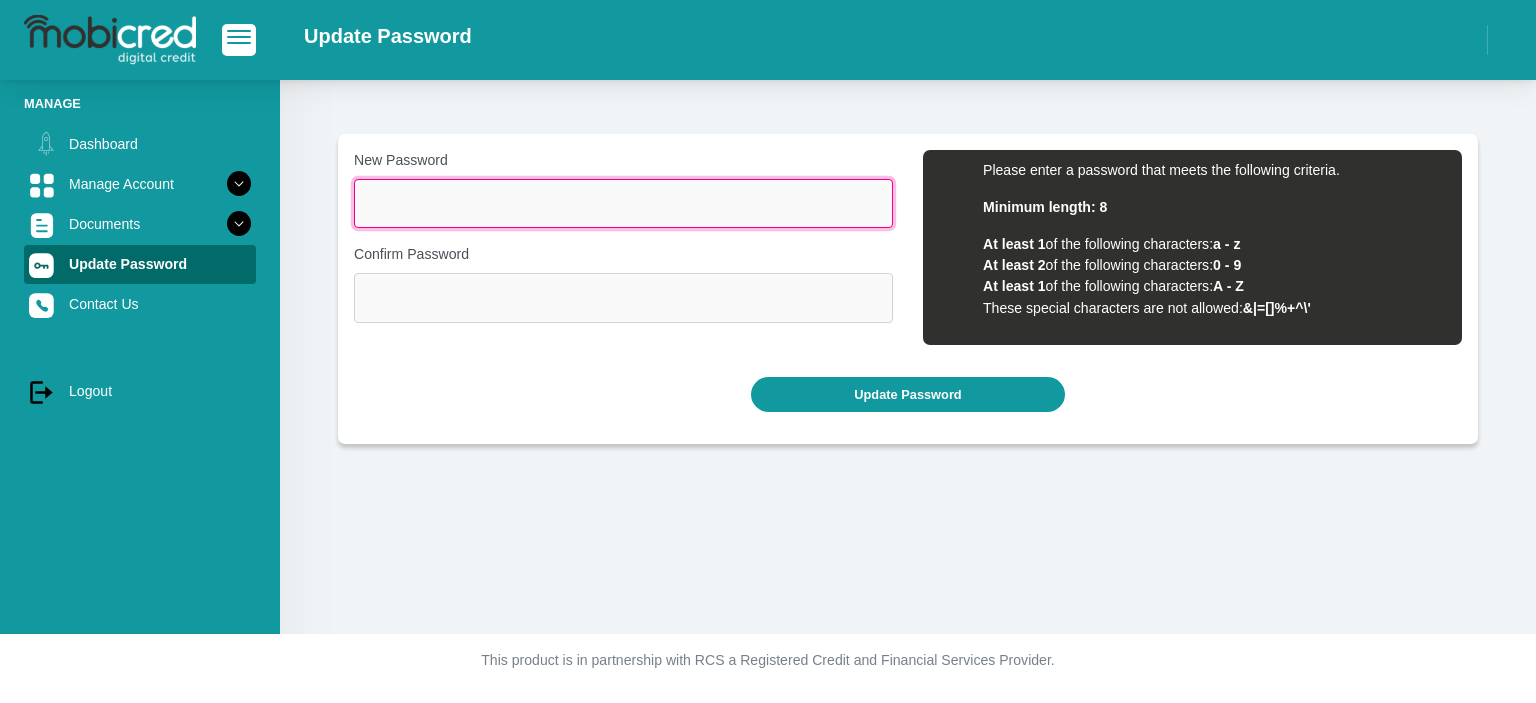 click on "New Password" at bounding box center [623, 203] 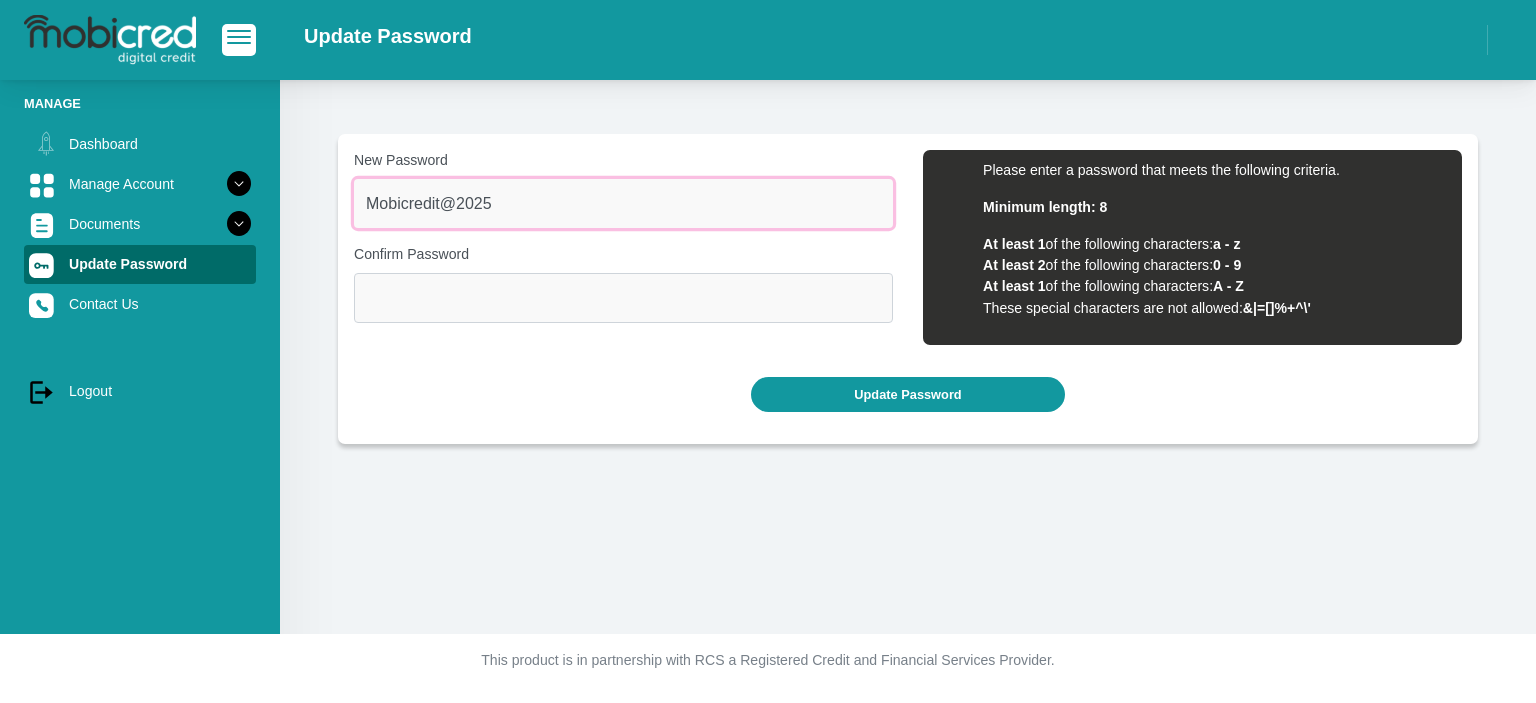type on "Mobicredit@2025" 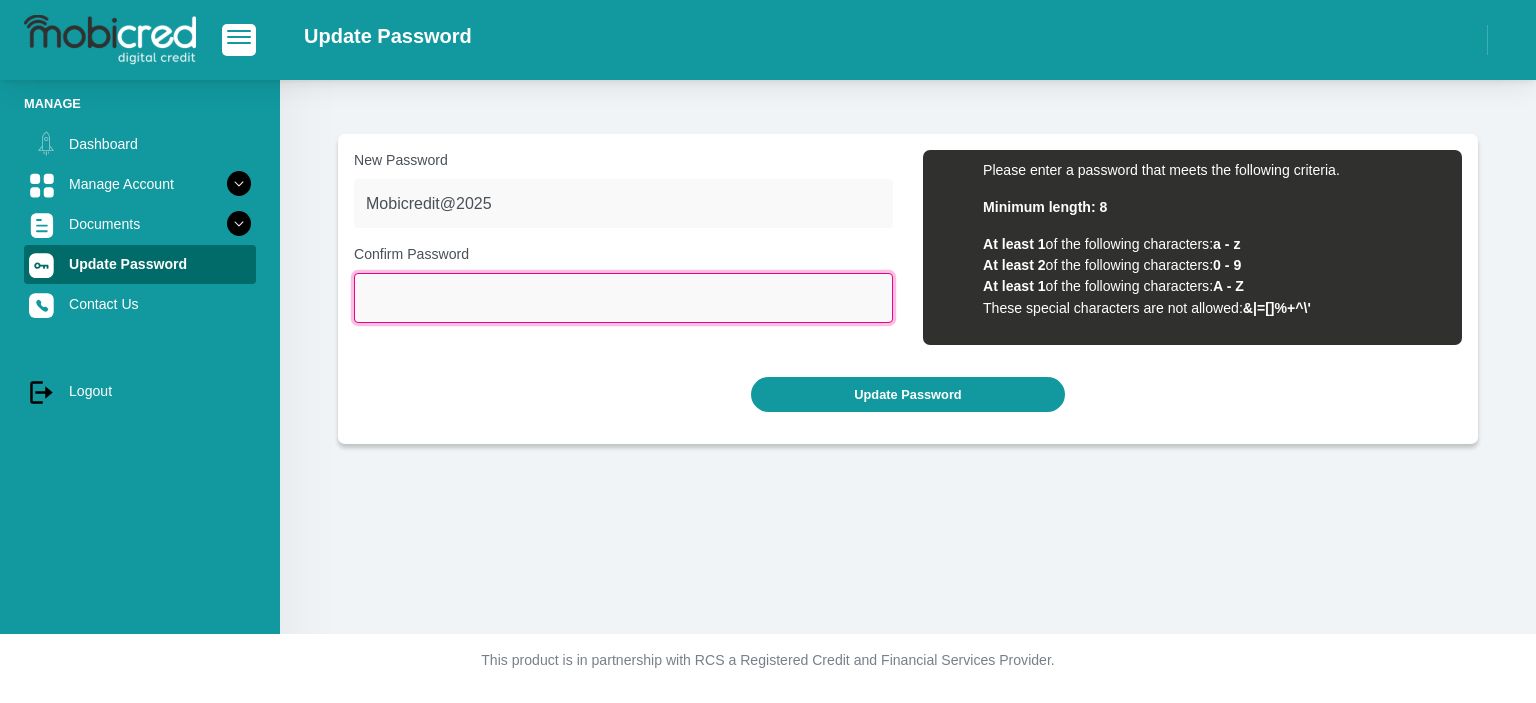 click on "Confirm Password" at bounding box center (623, 297) 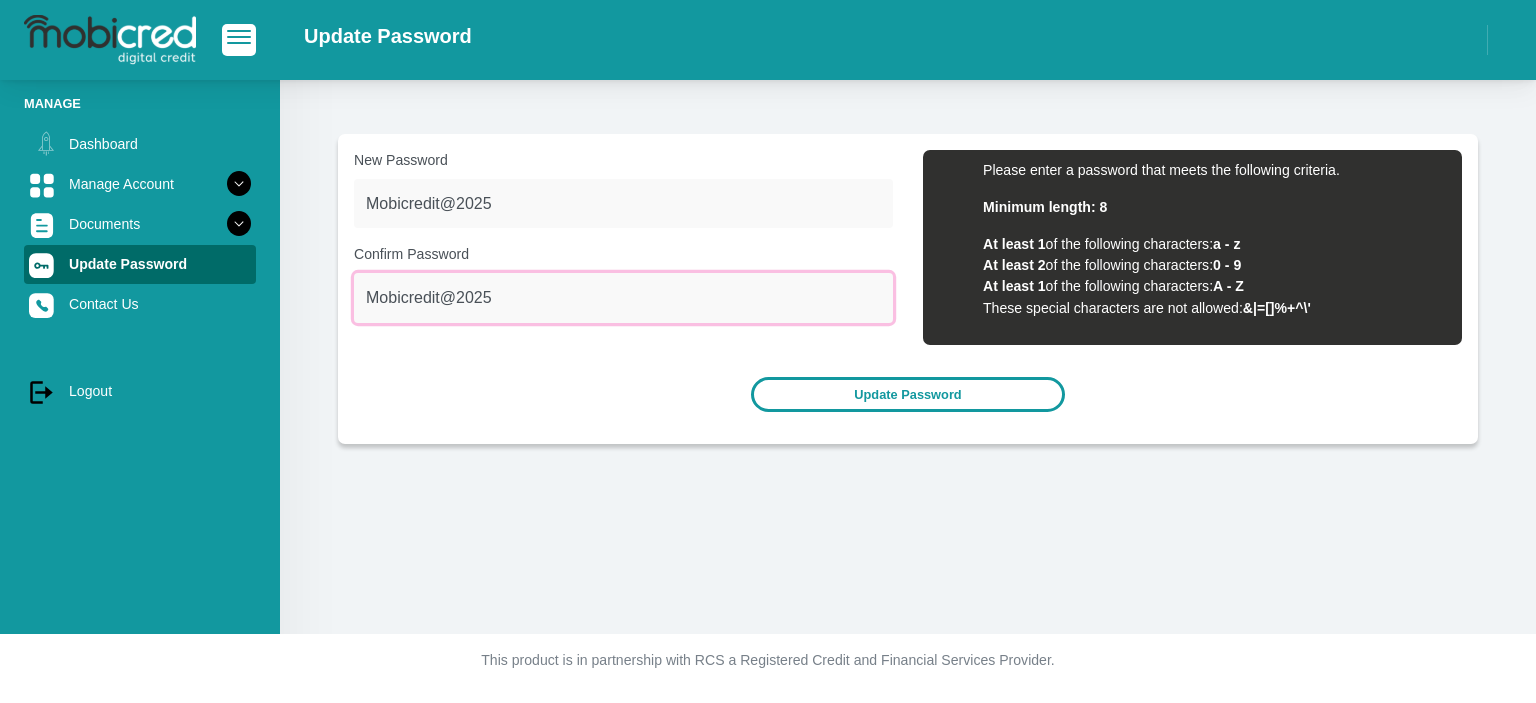 type on "Mobicredit@2025" 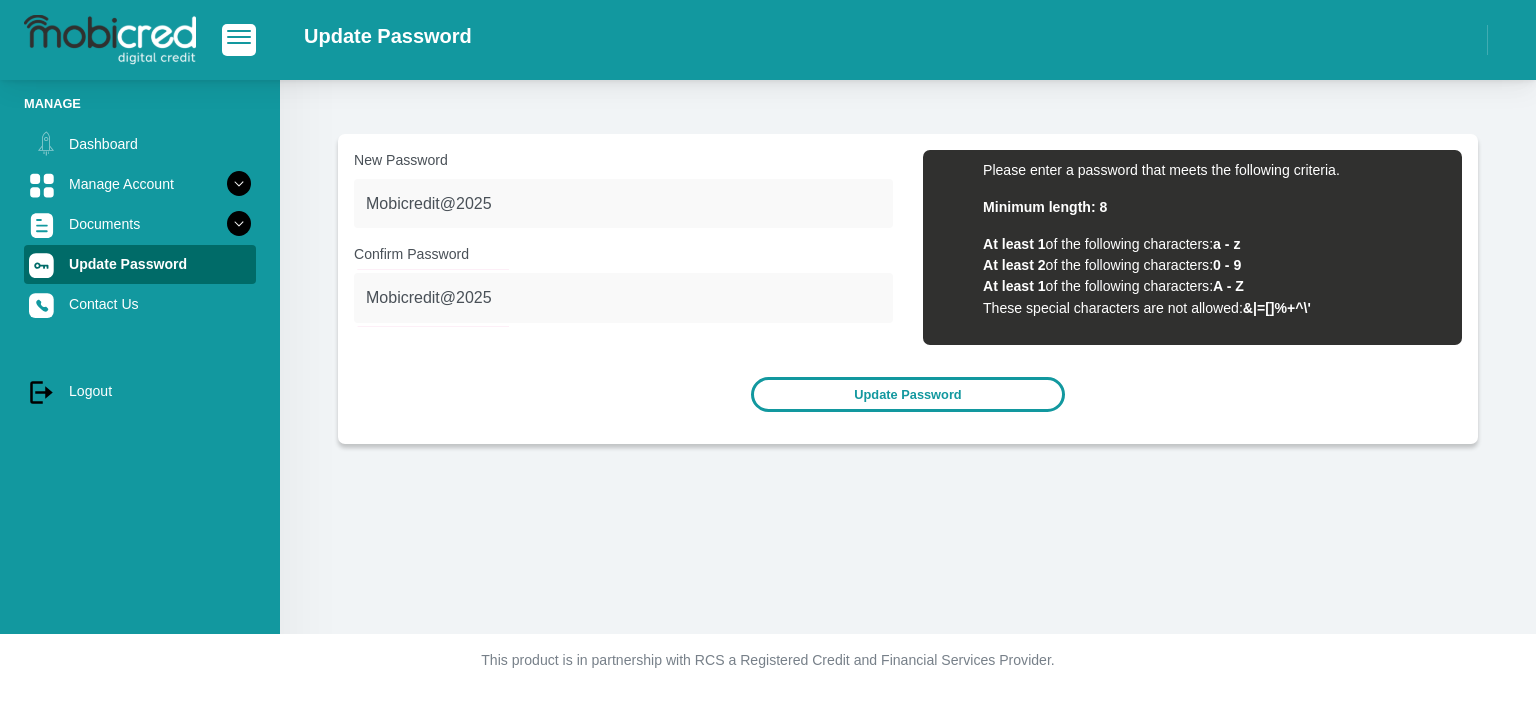 click on "Update Password" at bounding box center (907, 394) 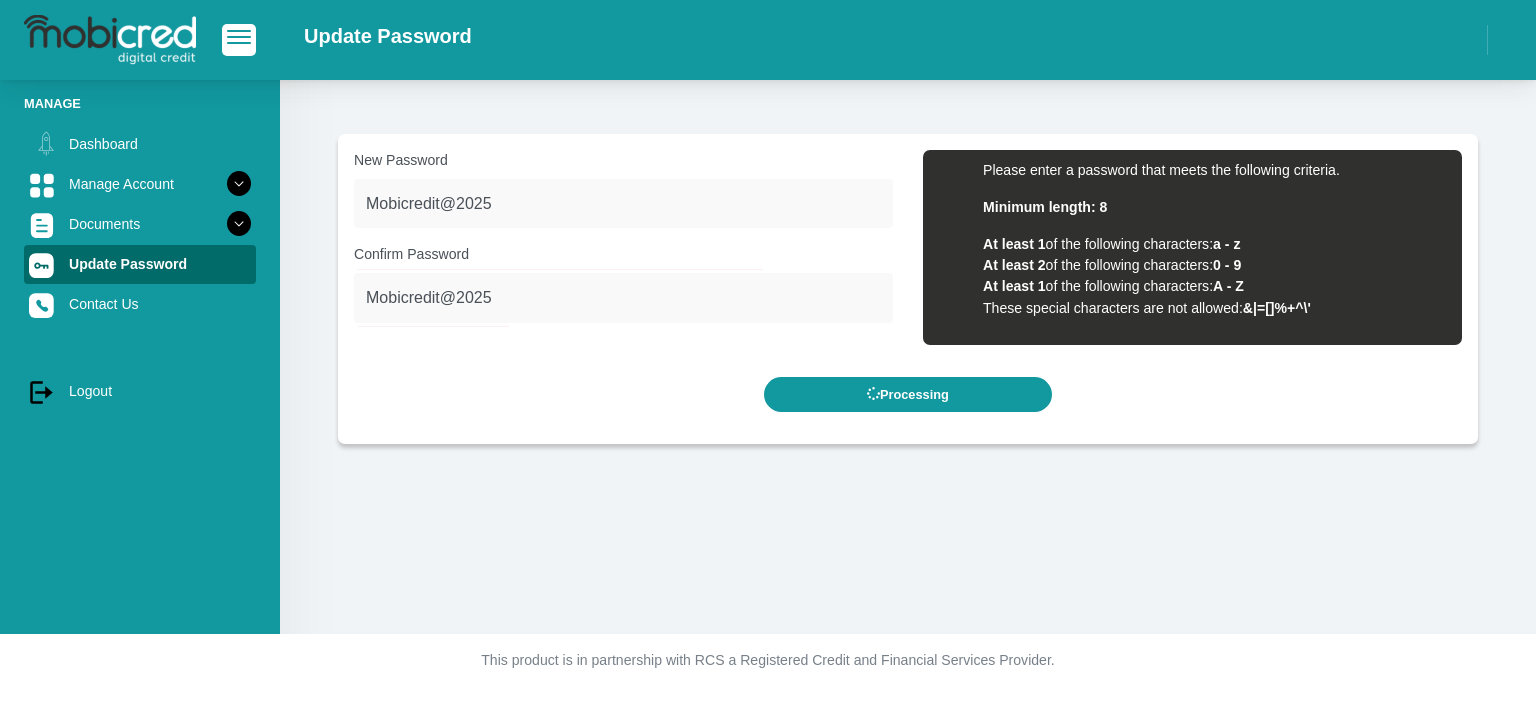 scroll, scrollTop: 0, scrollLeft: 0, axis: both 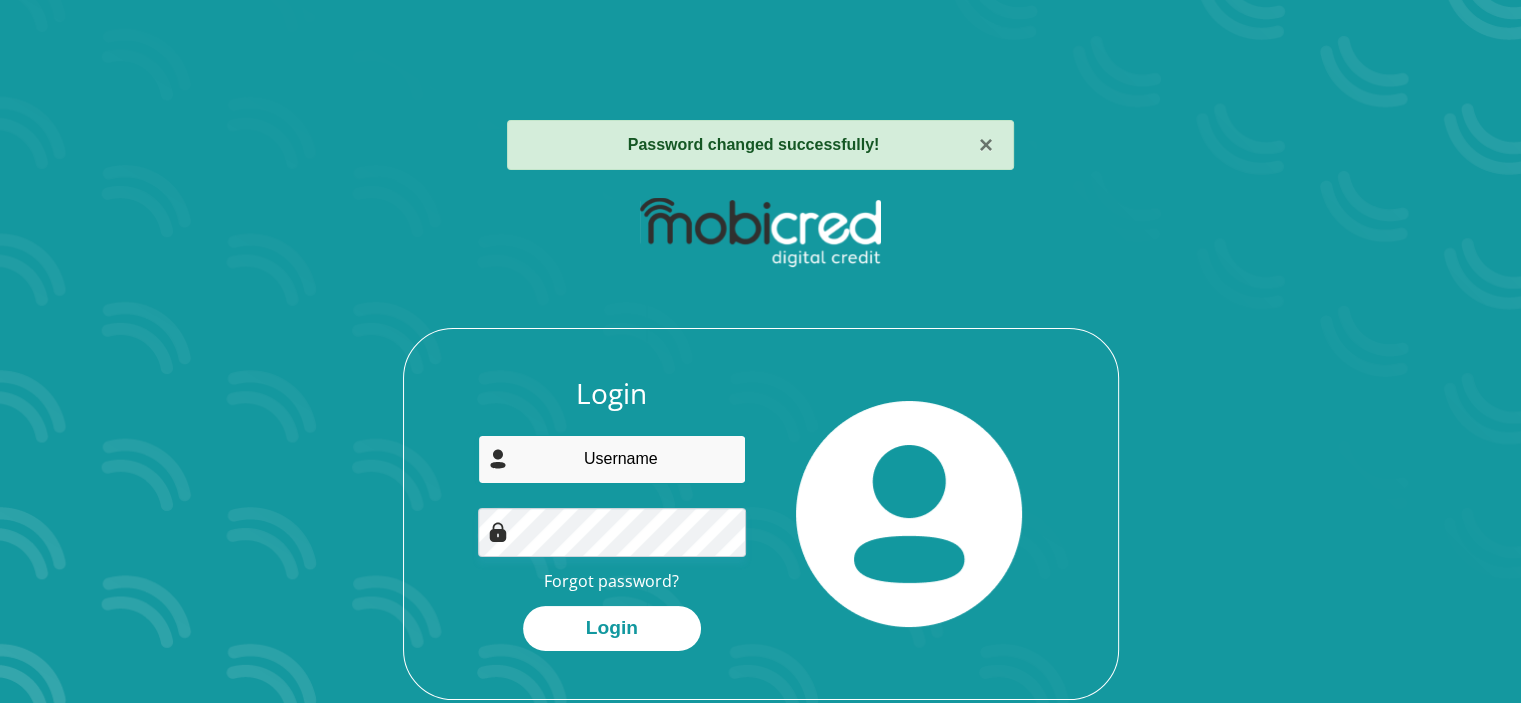 type on "[EMAIL]" 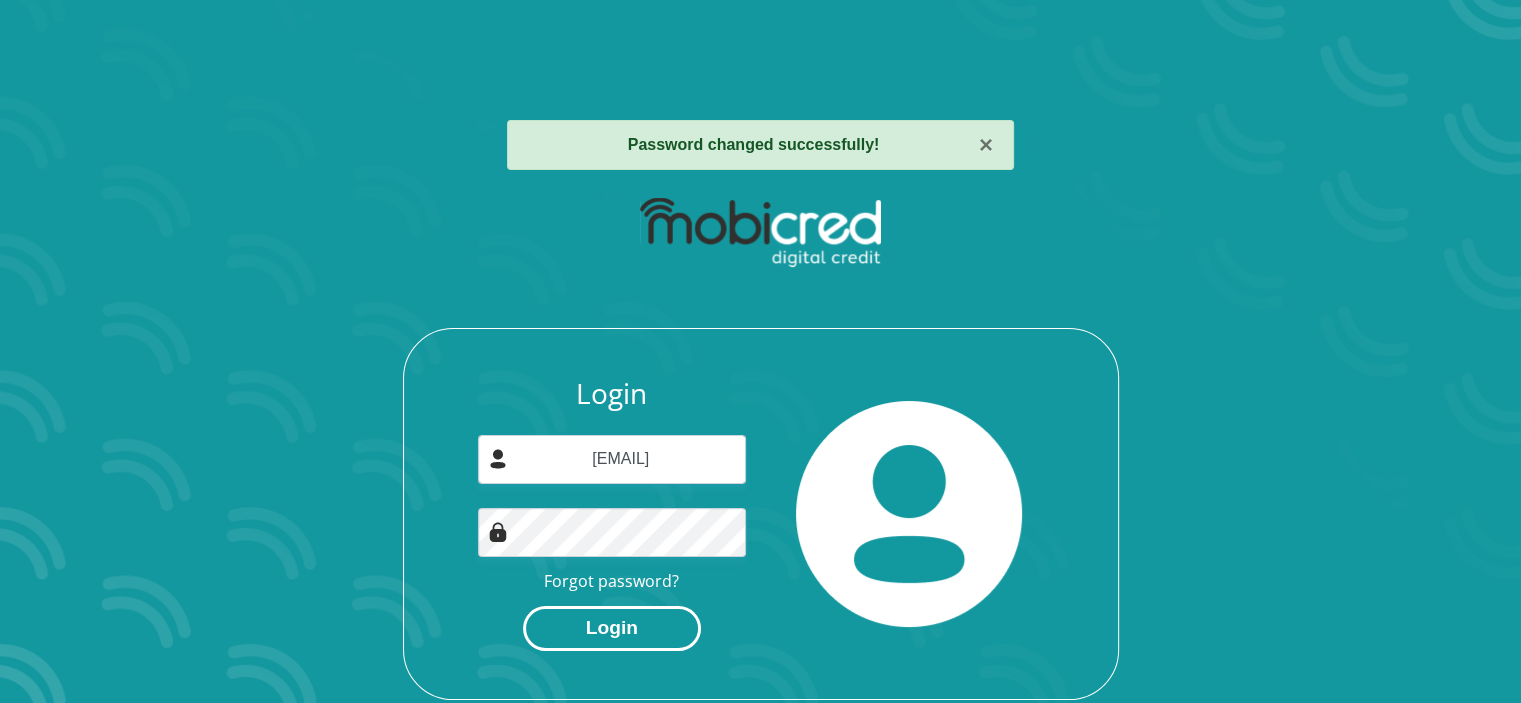 click on "Login" at bounding box center [612, 628] 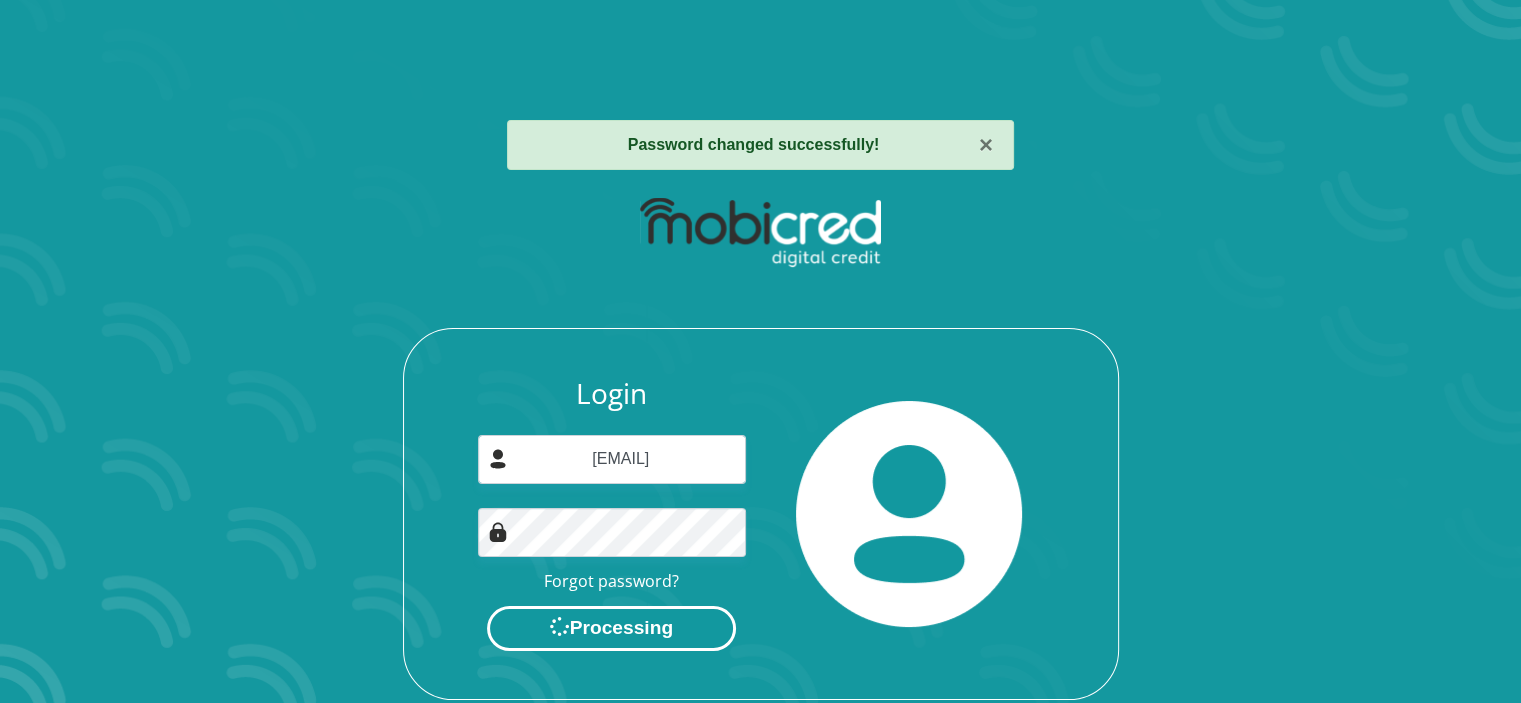 scroll, scrollTop: 0, scrollLeft: 0, axis: both 